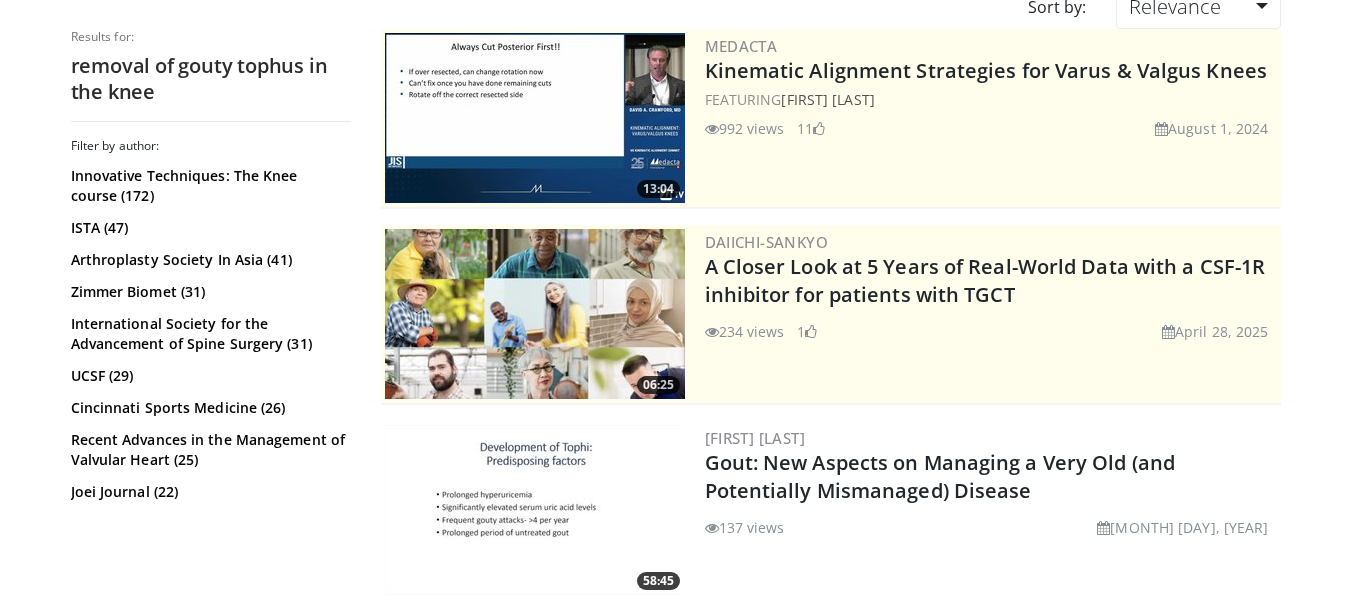 scroll, scrollTop: 226, scrollLeft: 0, axis: vertical 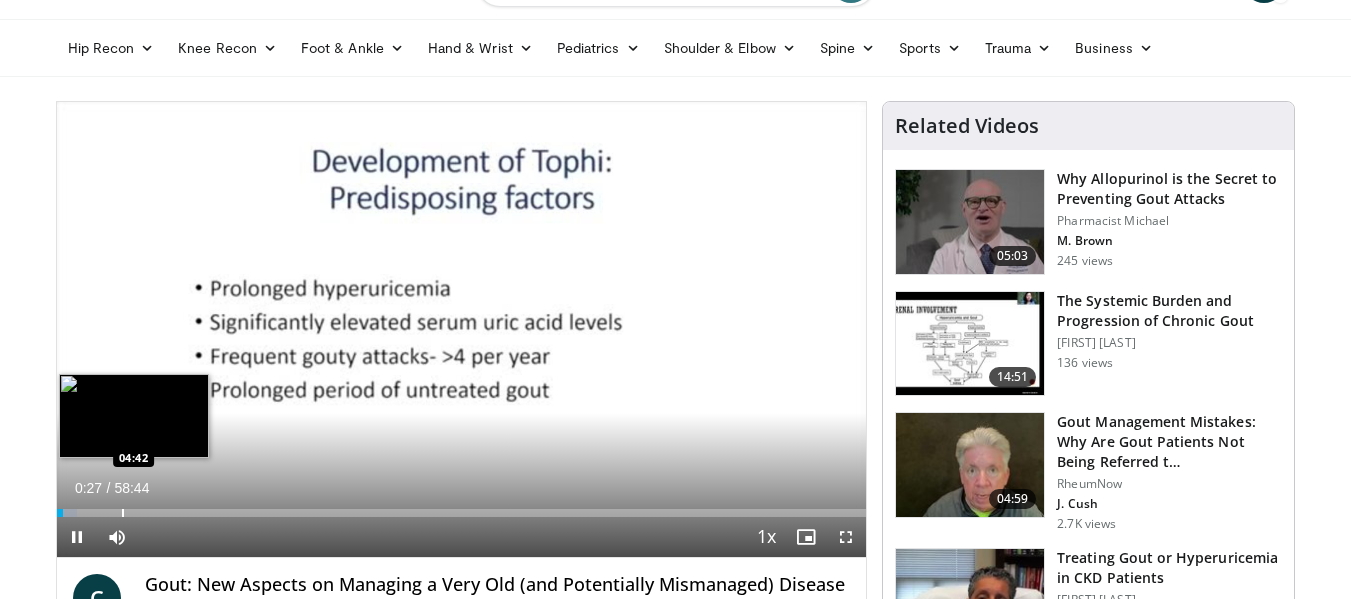 click at bounding box center [123, 513] 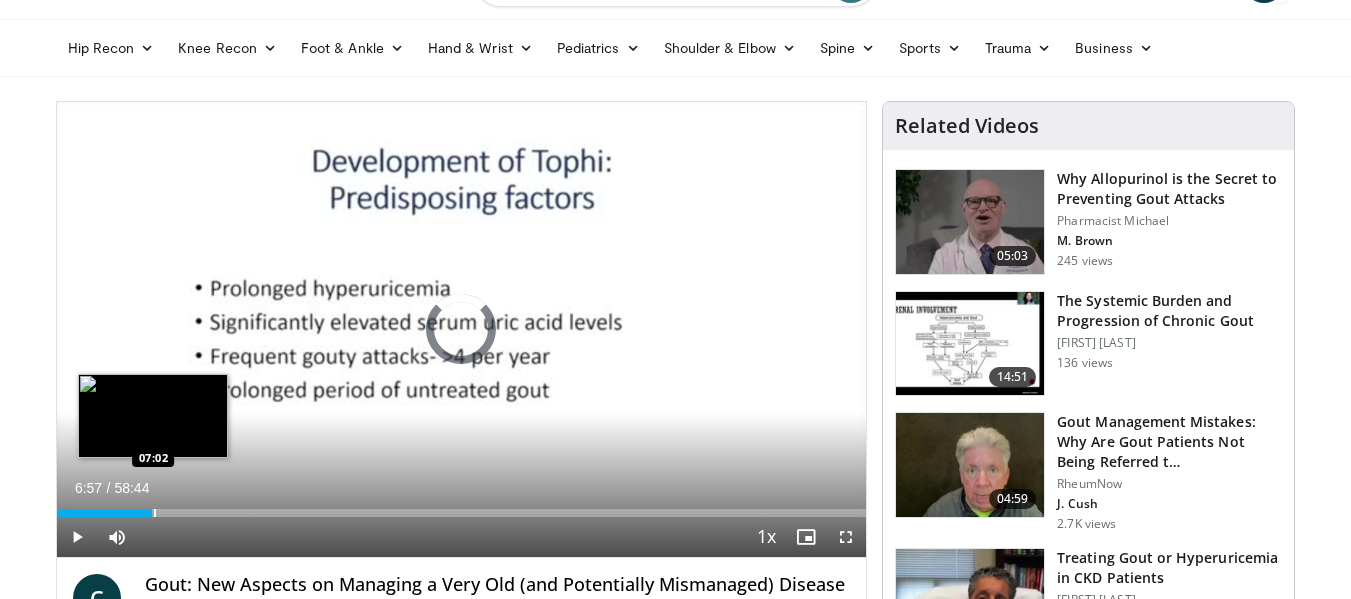 click at bounding box center (155, 513) 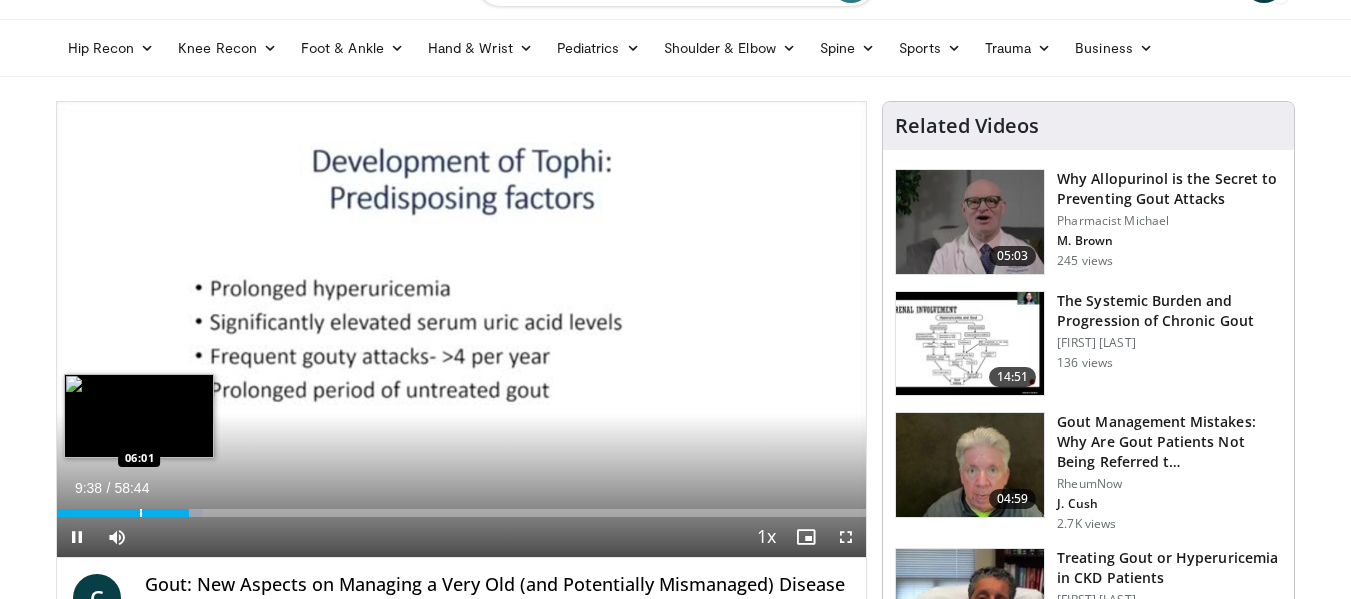 click at bounding box center (141, 513) 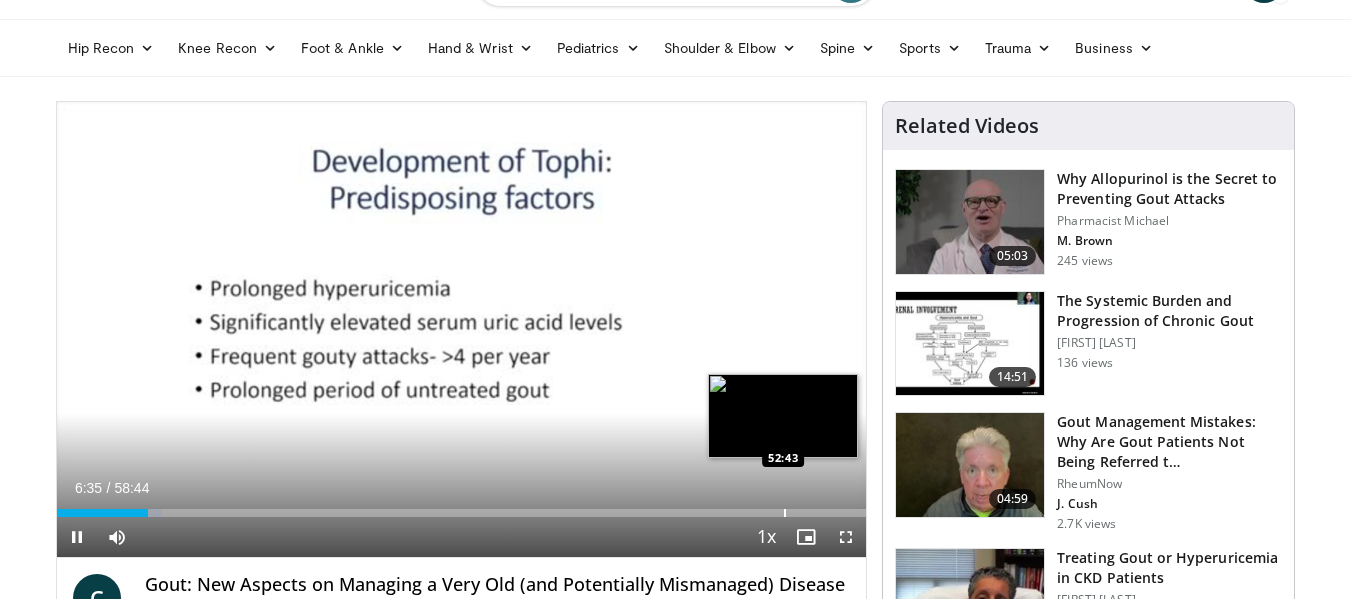 click at bounding box center [785, 513] 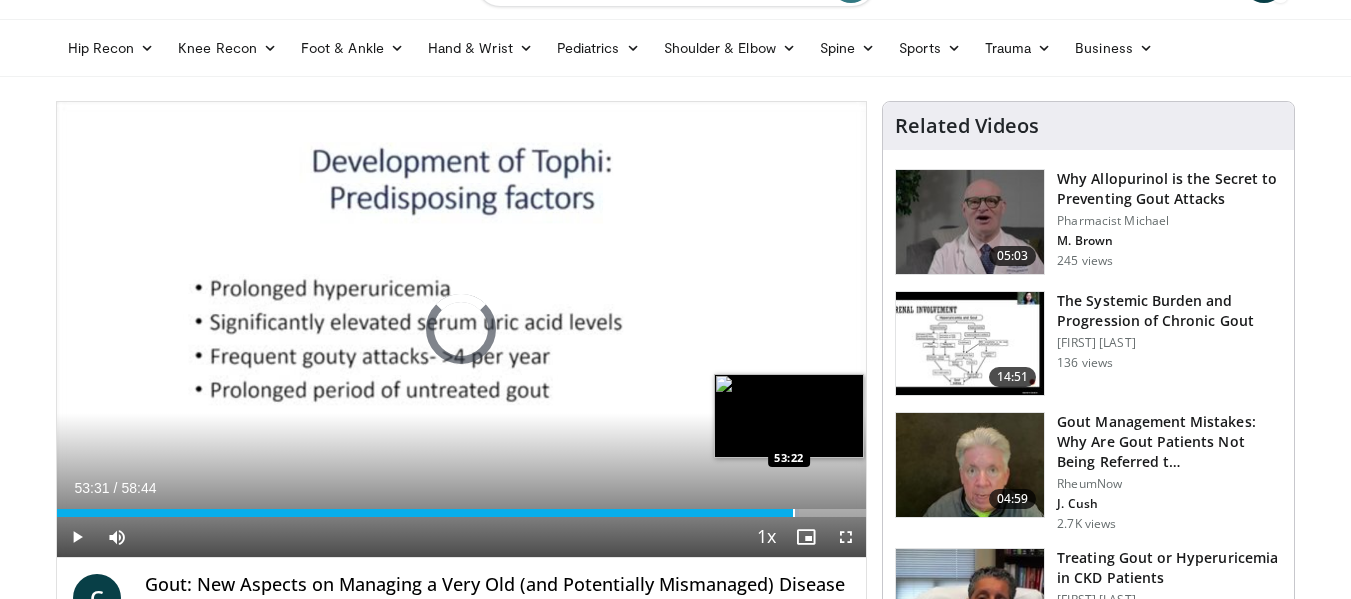 click at bounding box center (794, 513) 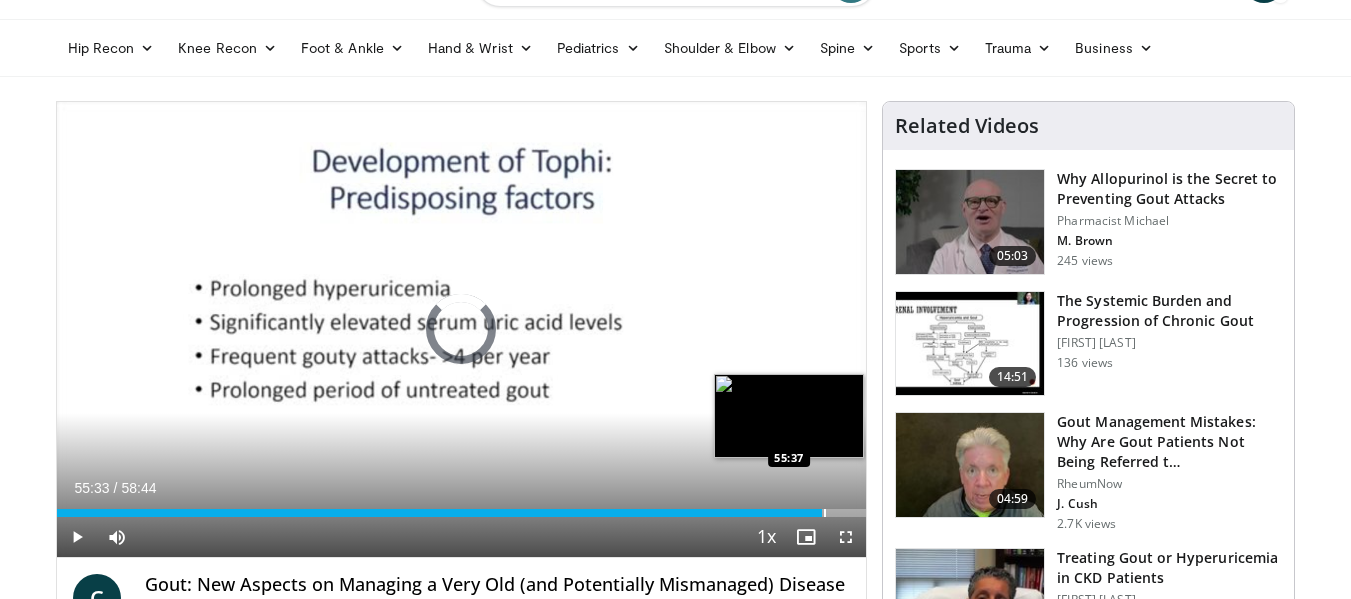 click at bounding box center (825, 513) 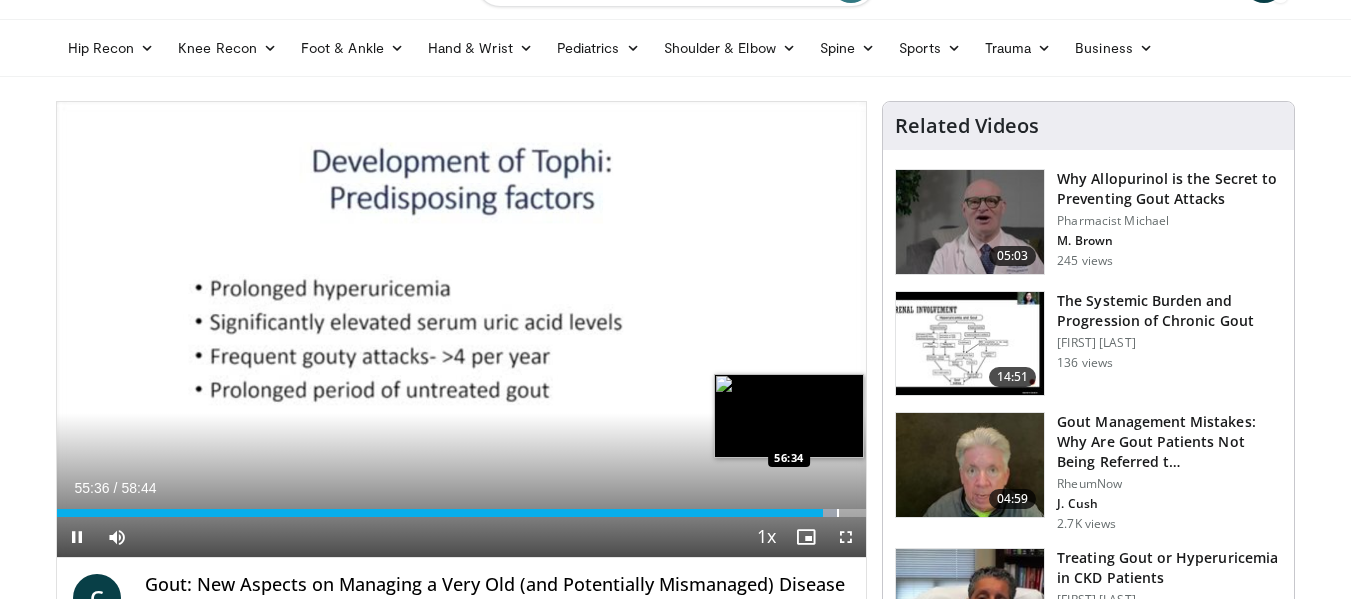 click on "Loaded :  96.56% 55:36 56:34" at bounding box center (462, 513) 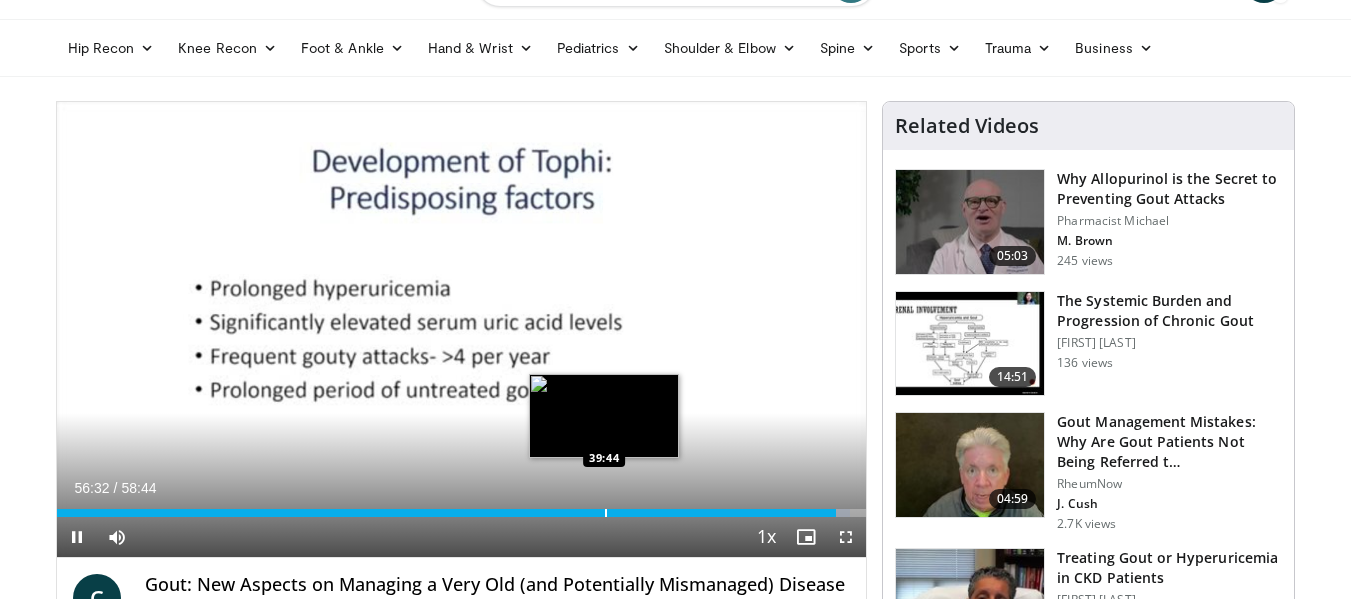 click on "Loaded :  97.98% 56:32 39:44" at bounding box center (462, 507) 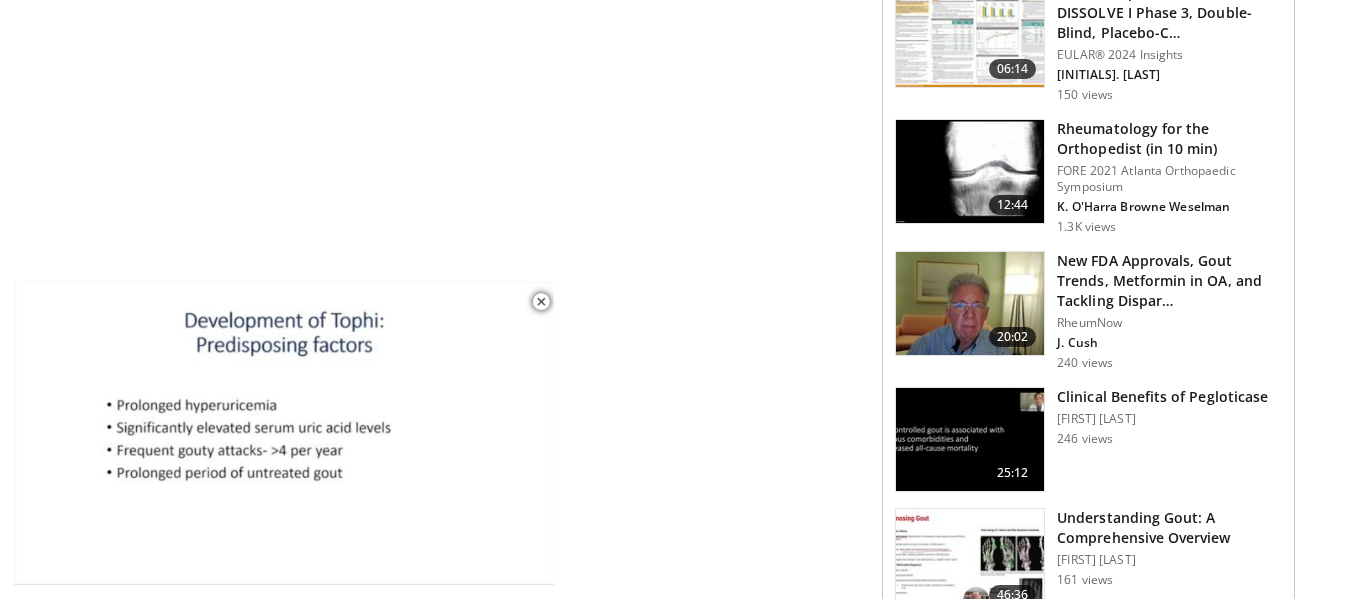 scroll, scrollTop: 1614, scrollLeft: 0, axis: vertical 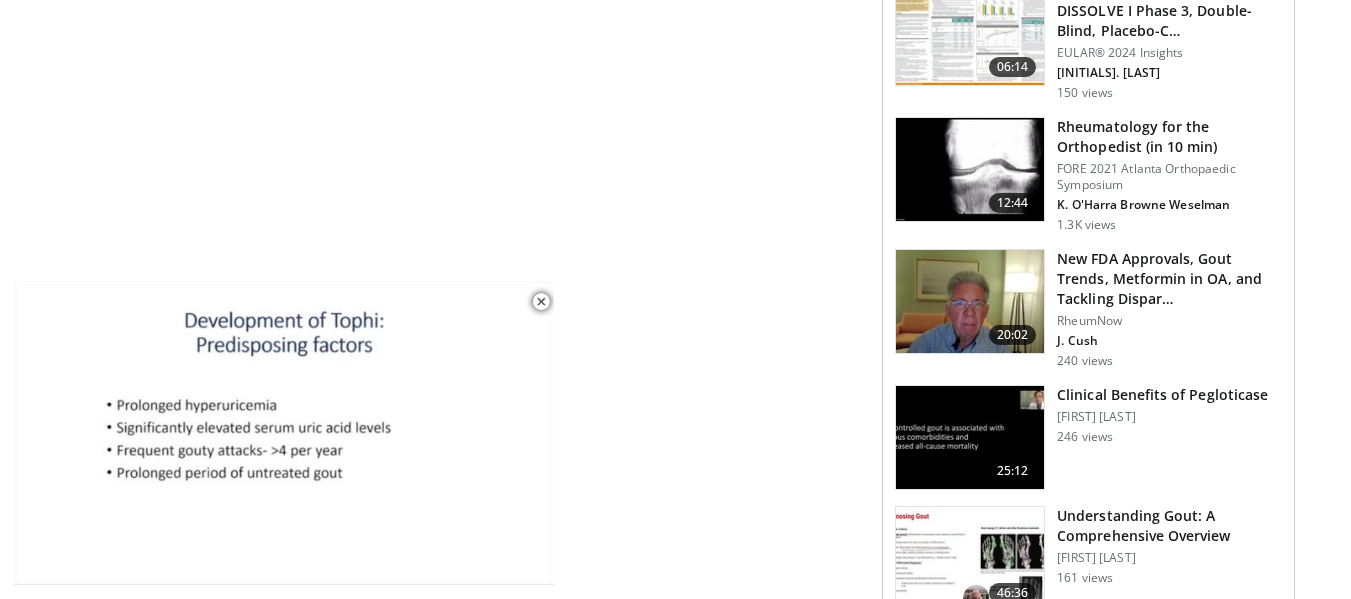 click at bounding box center [970, 170] 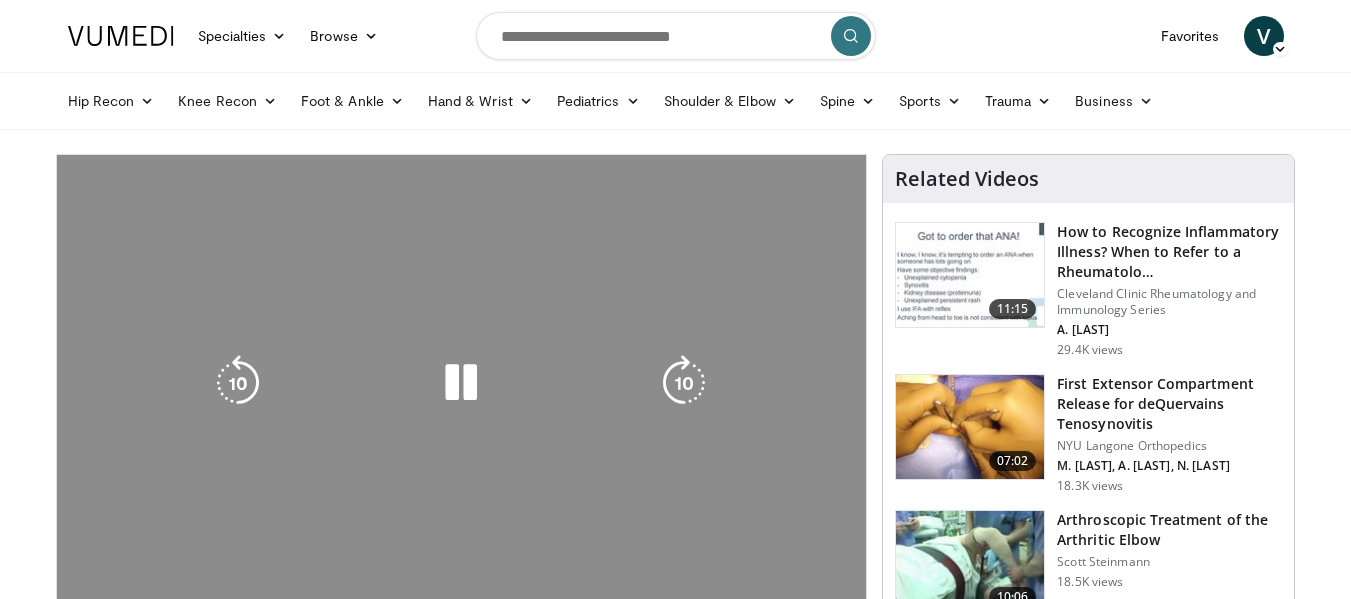 scroll, scrollTop: 0, scrollLeft: 0, axis: both 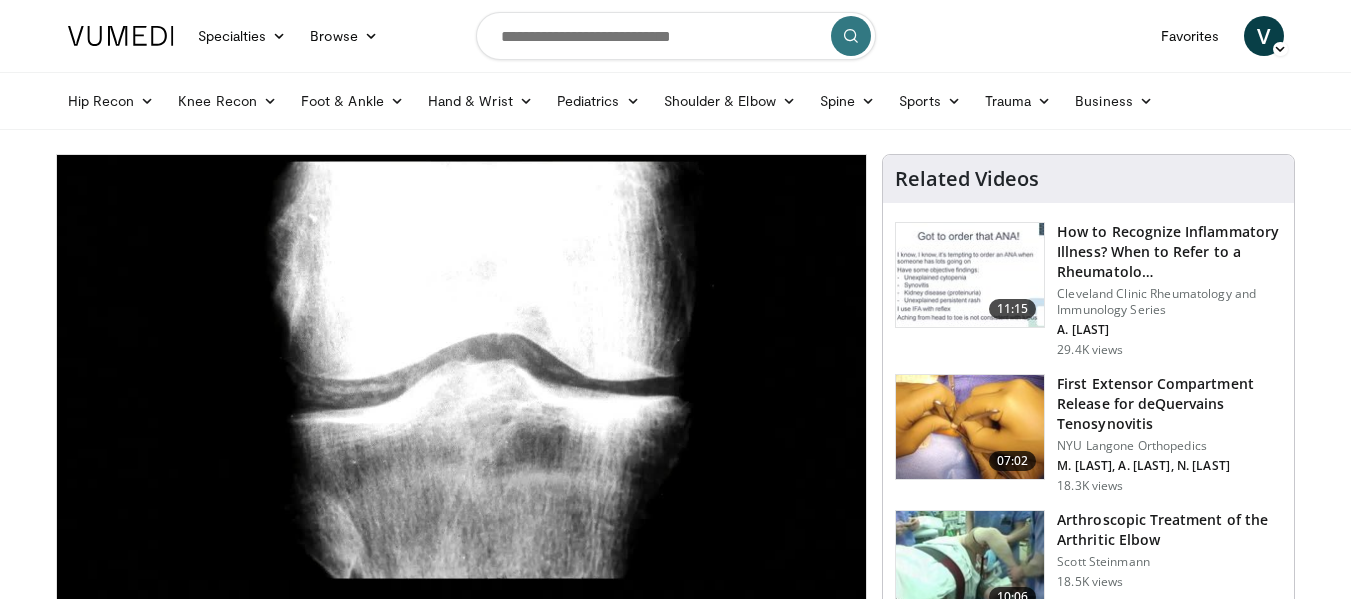click on "**********" at bounding box center [462, 383] 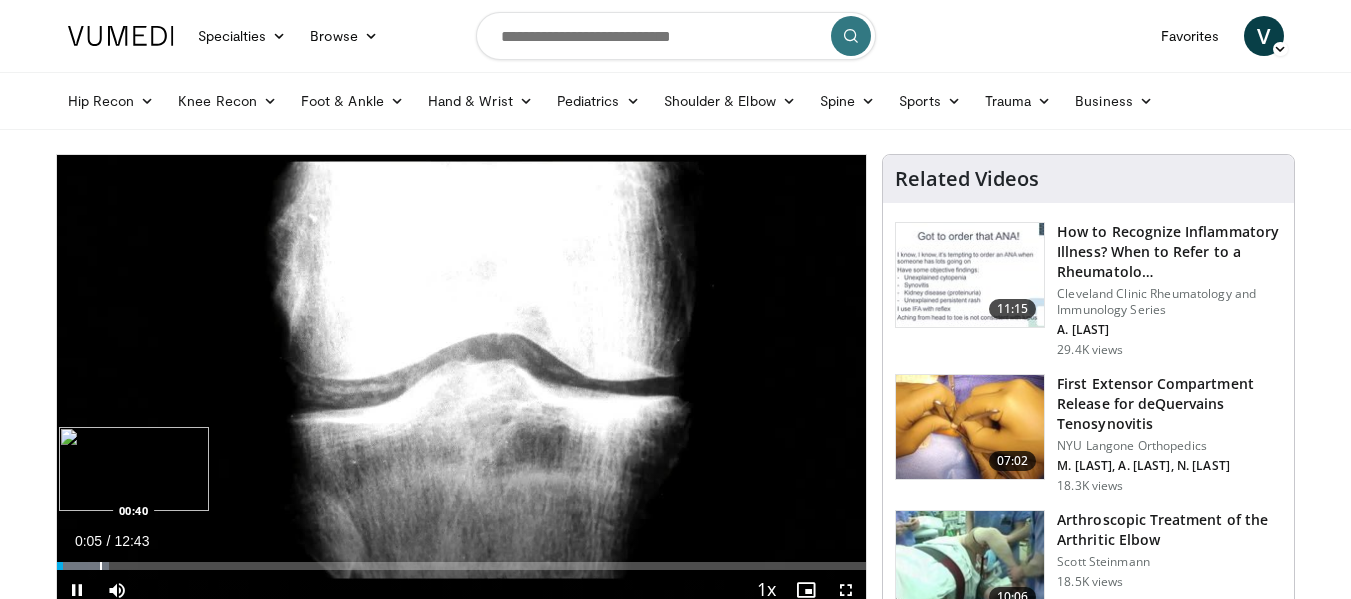 click at bounding box center [101, 566] 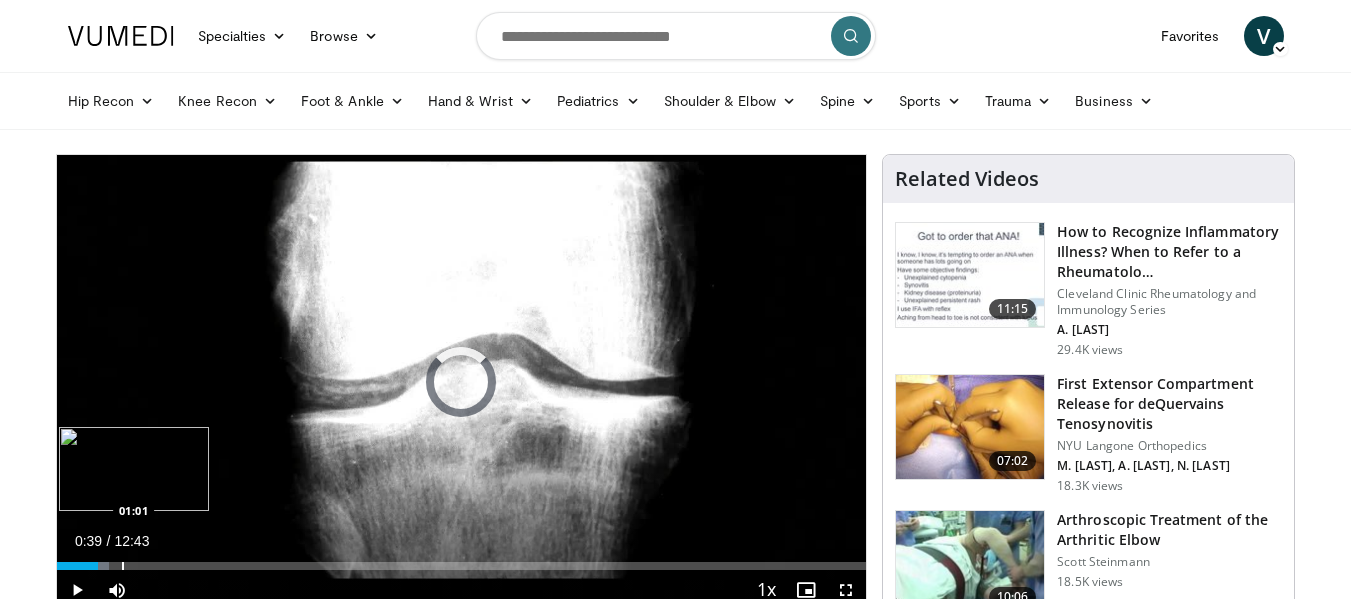 click at bounding box center [123, 566] 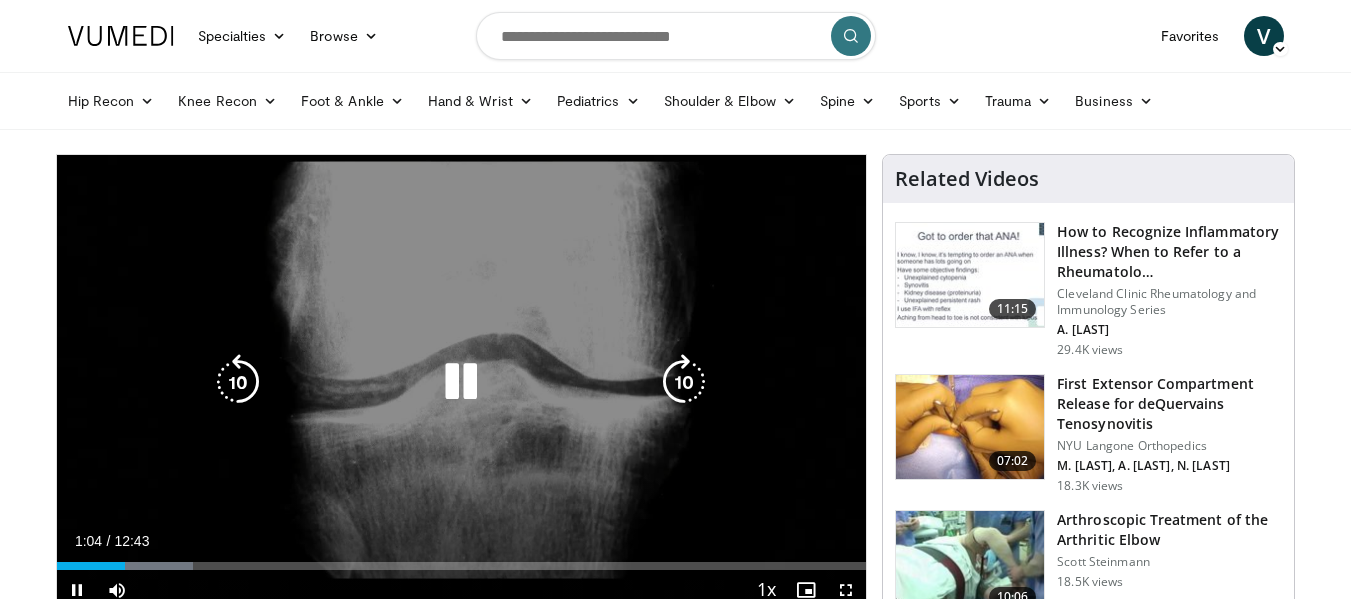 click on "Loaded :  16.89% 01:04 03:25" at bounding box center [462, 560] 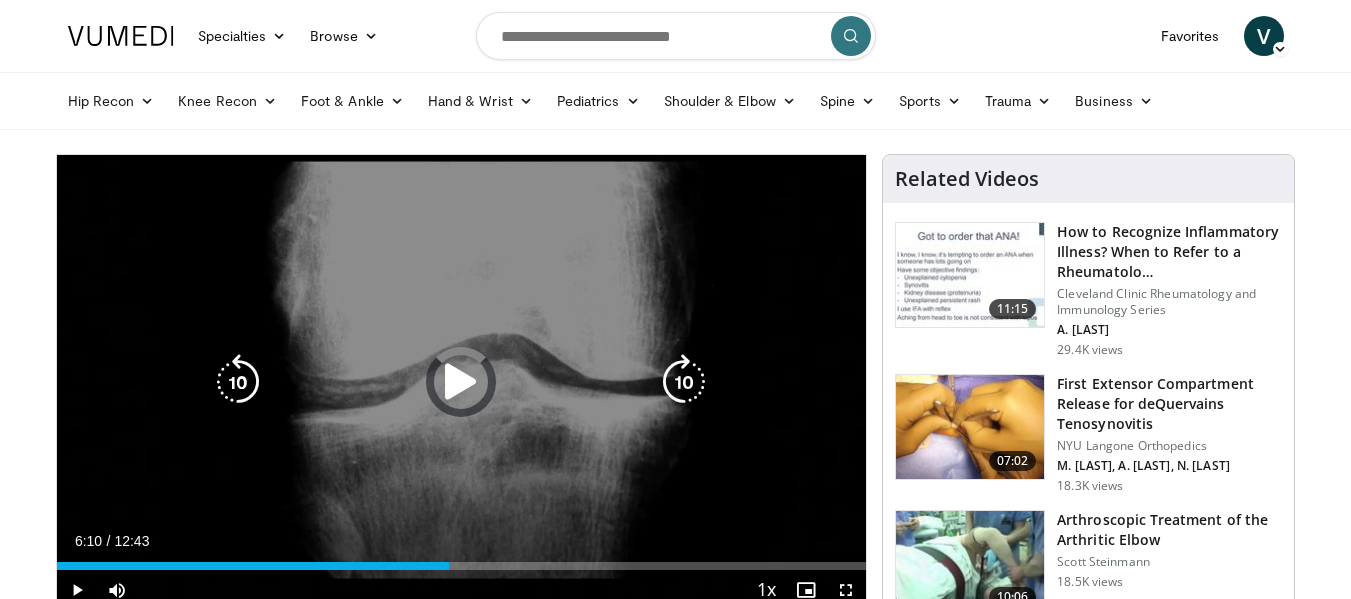 click on "Loaded :  36.39% 06:10 06:14" at bounding box center [462, 560] 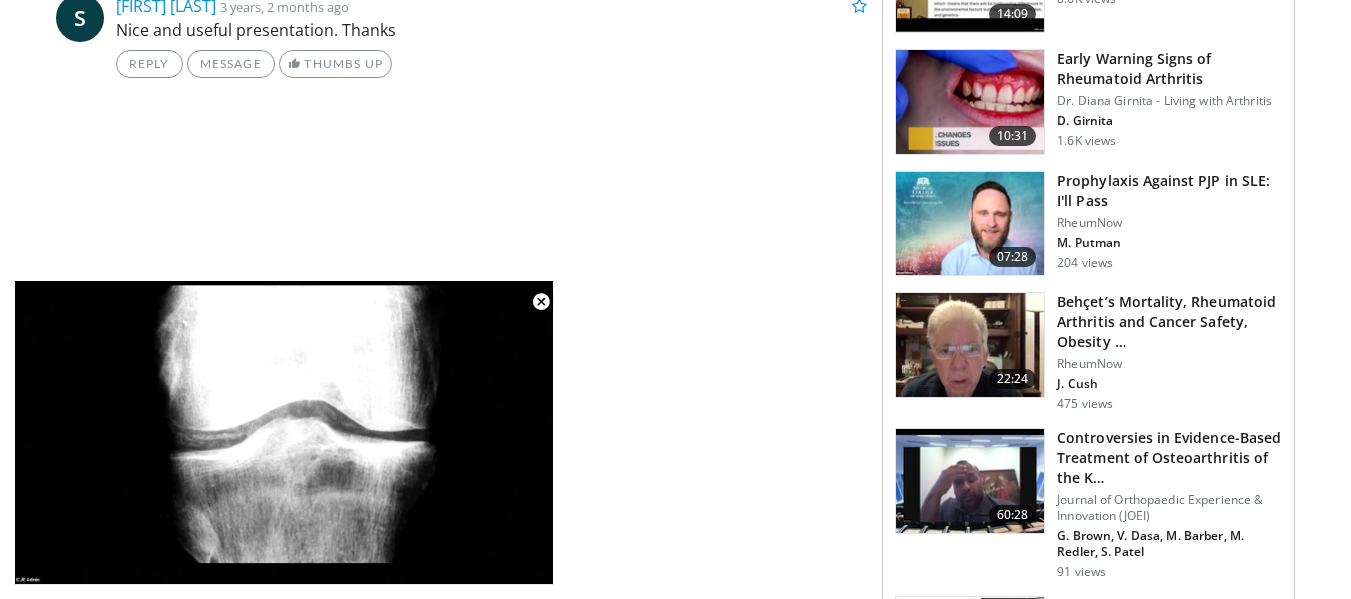 scroll, scrollTop: 1071, scrollLeft: 0, axis: vertical 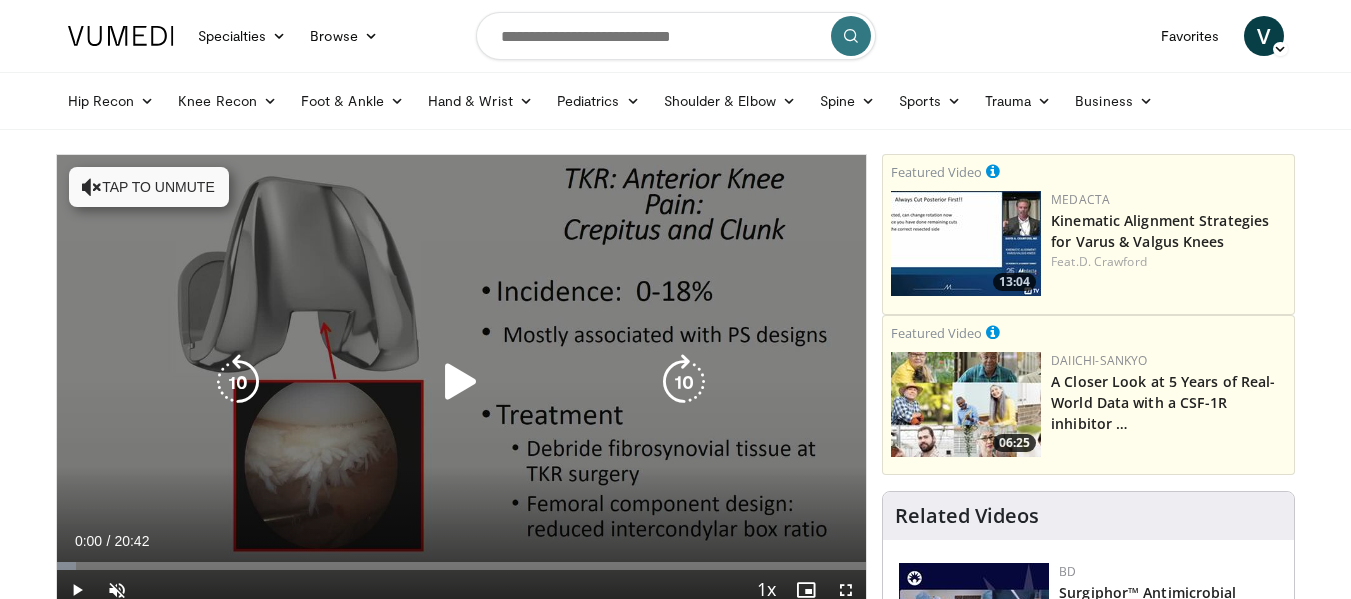 click at bounding box center (461, 382) 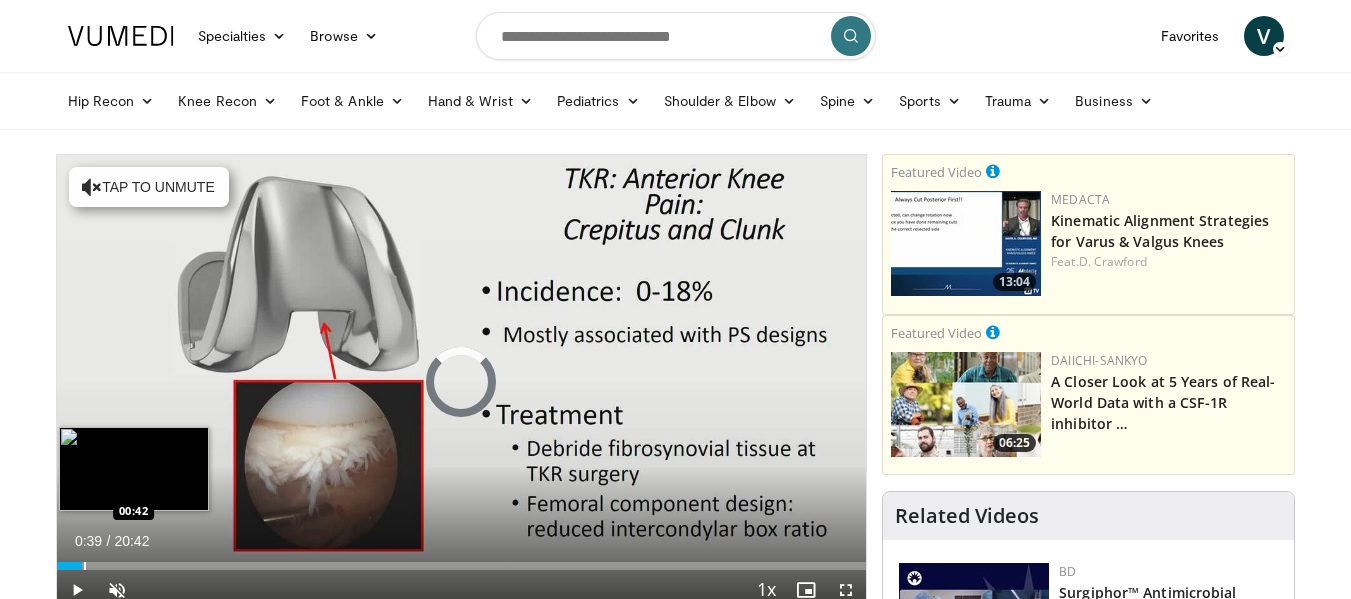 click at bounding box center (85, 566) 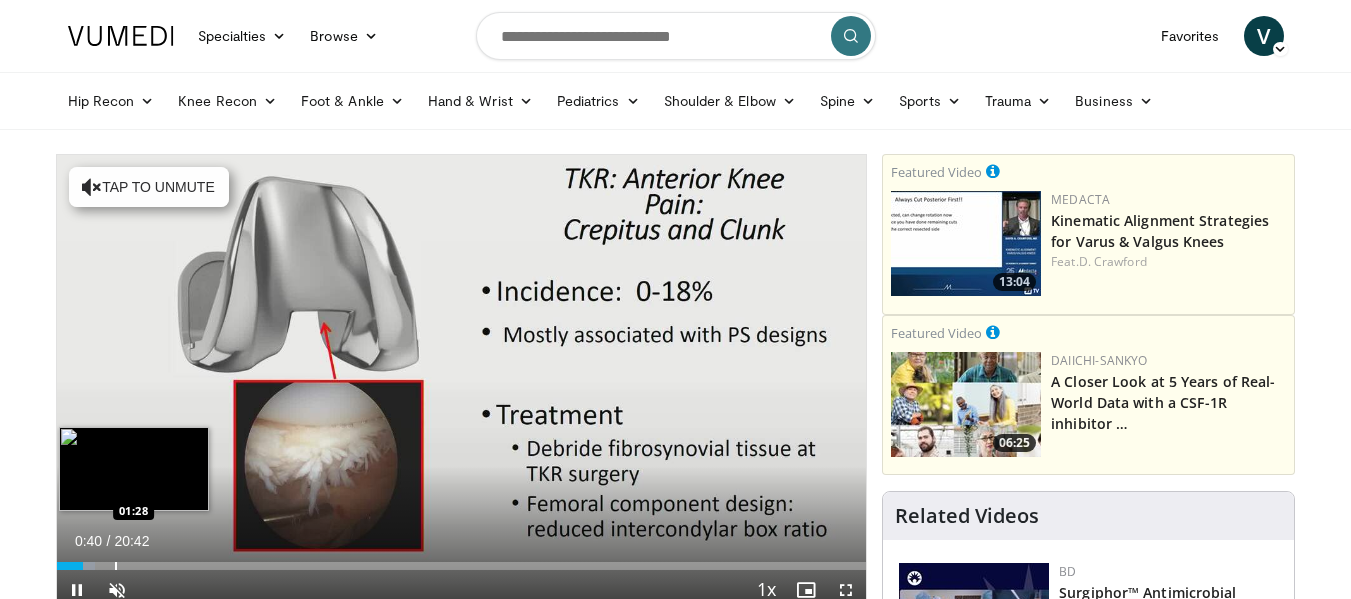 click at bounding box center [116, 566] 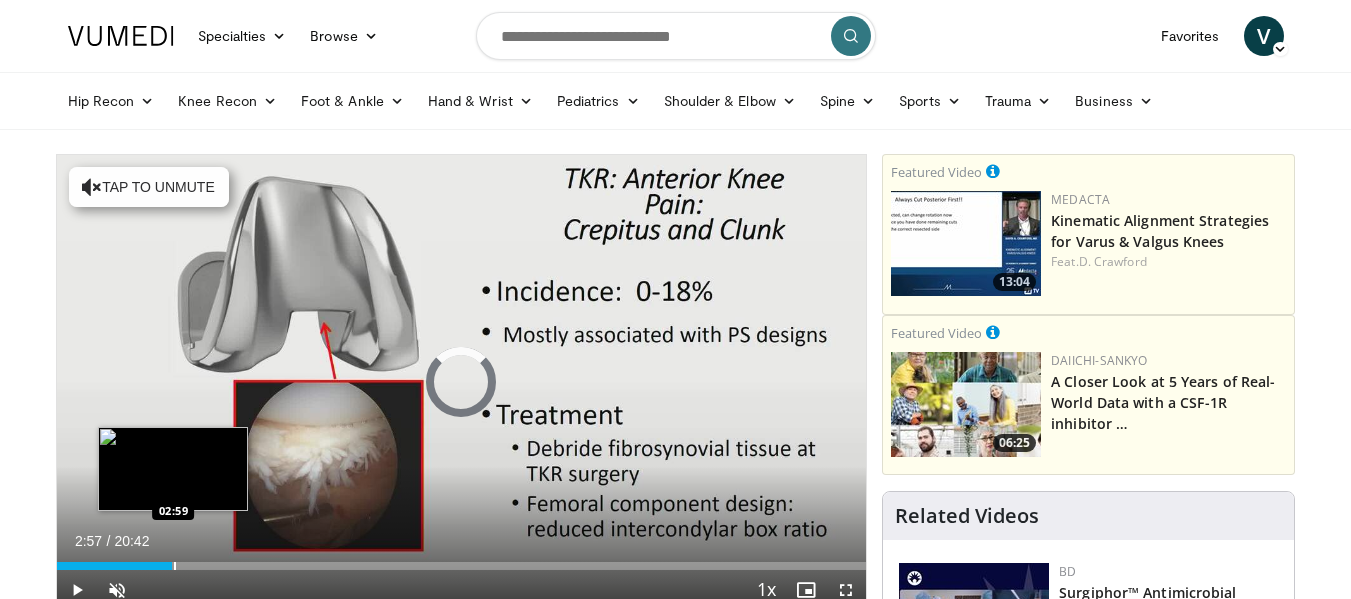 click at bounding box center [175, 566] 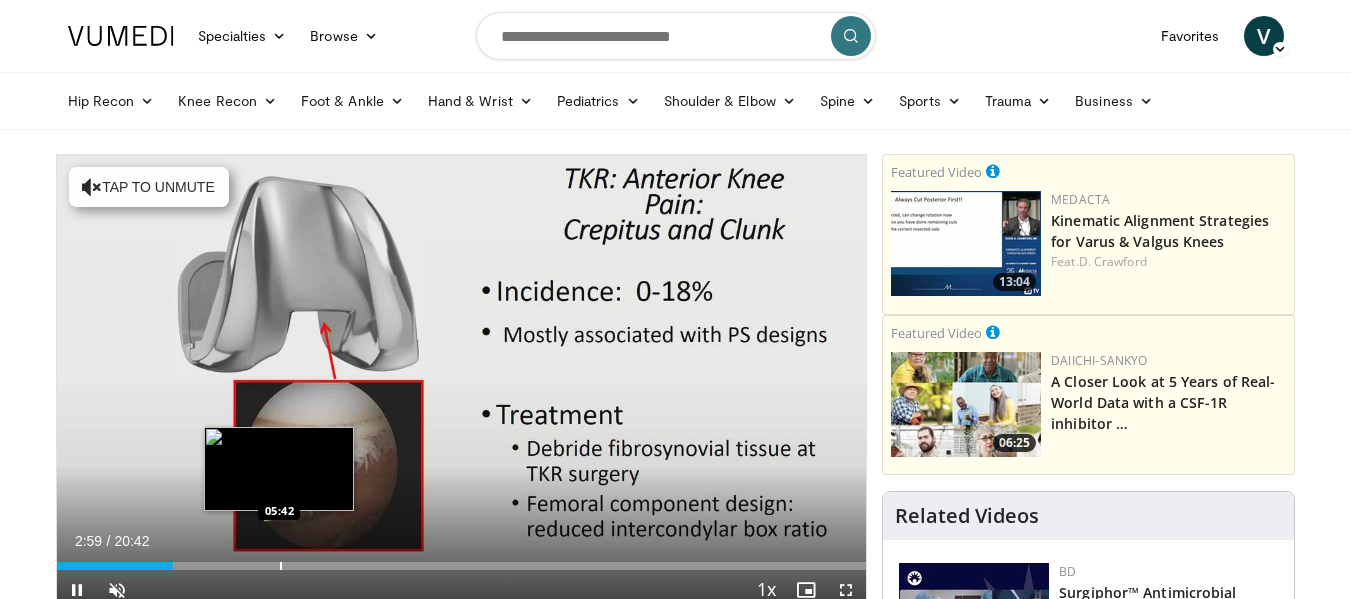 click on "Loaded :  14.50% 02:59 05:42" at bounding box center [462, 566] 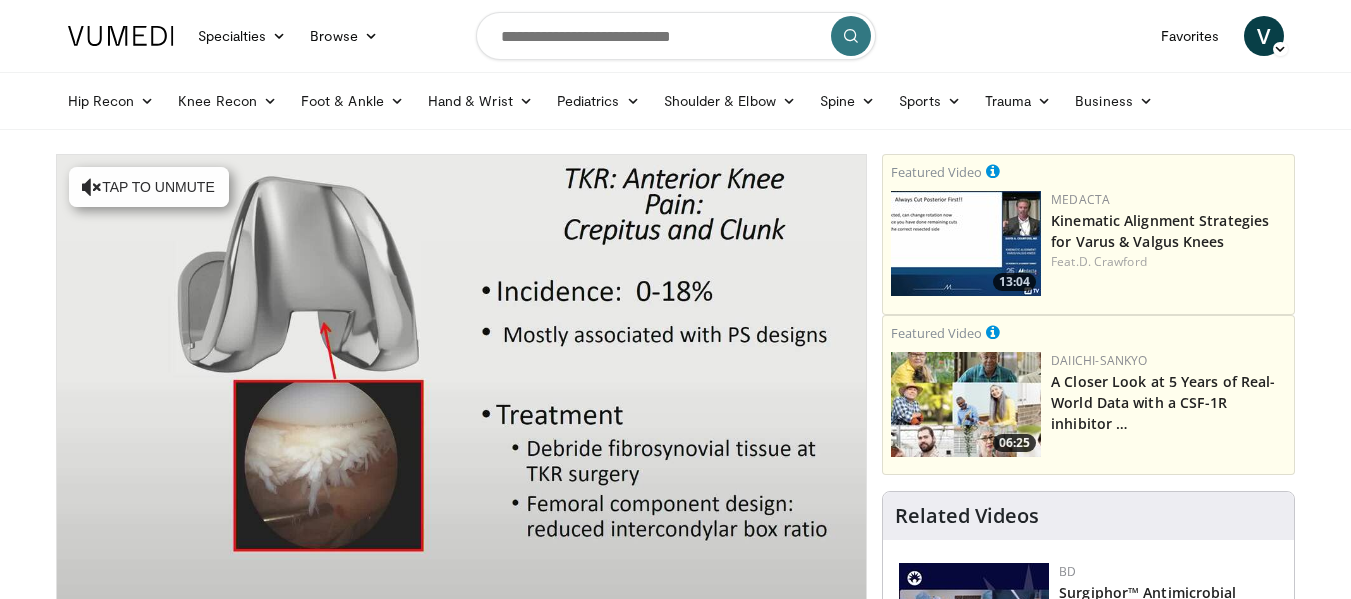 click on "Specialties
Adult & Family Medicine
Allergy, Asthma, Immunology
Anesthesiology
Cardiology
Dental
Dermatology
Endocrinology
Gastroenterology & Hepatology
General Surgery
Hematology & Oncology
Infectious Disease
Nephrology
Neurology
Neurosurgery
Obstetrics & Gynecology
Ophthalmology
Oral Maxillofacial
Orthopaedics
Otolaryngology
Pediatrics
Plastic Surgery
Podiatry
Psychiatry
Pulmonology
Radiation Oncology
Radiology
Rheumatology
Urology" at bounding box center [675, 1601] 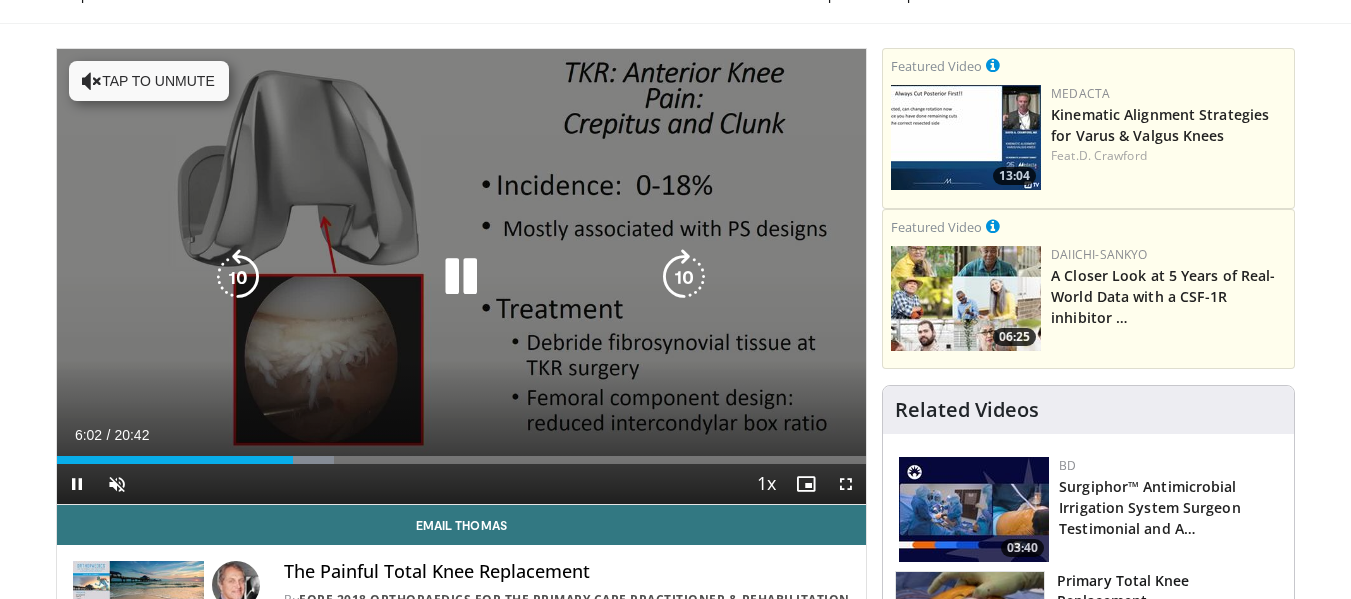 scroll, scrollTop: 120, scrollLeft: 0, axis: vertical 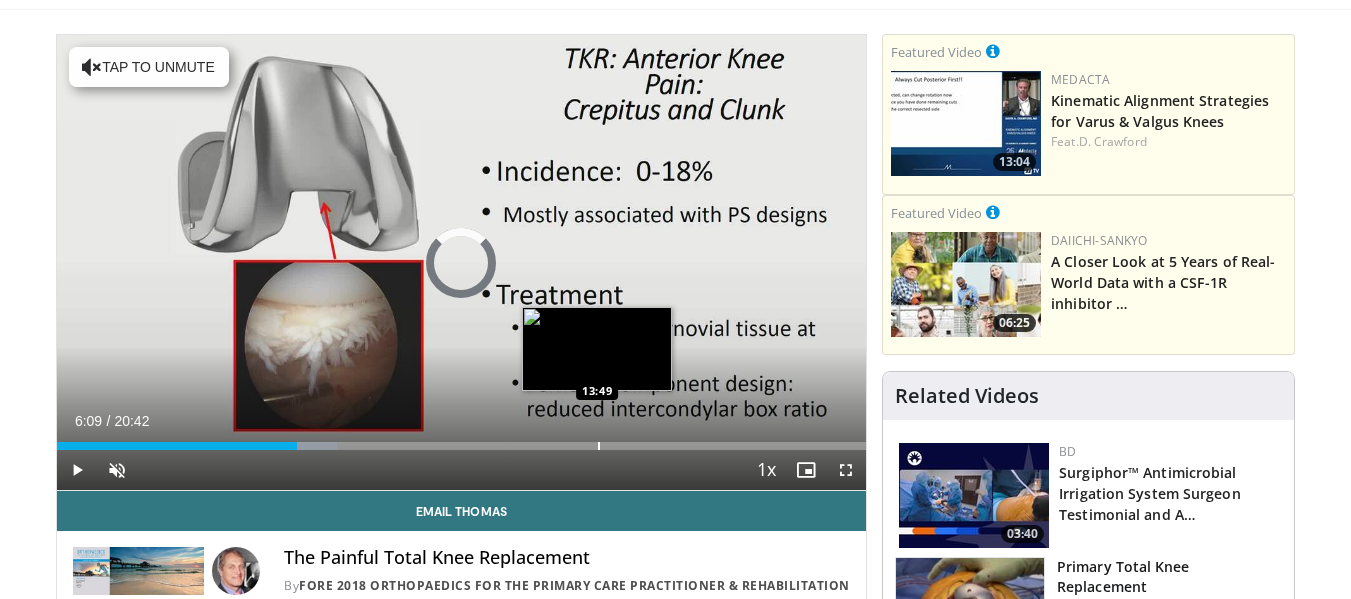 click at bounding box center (599, 446) 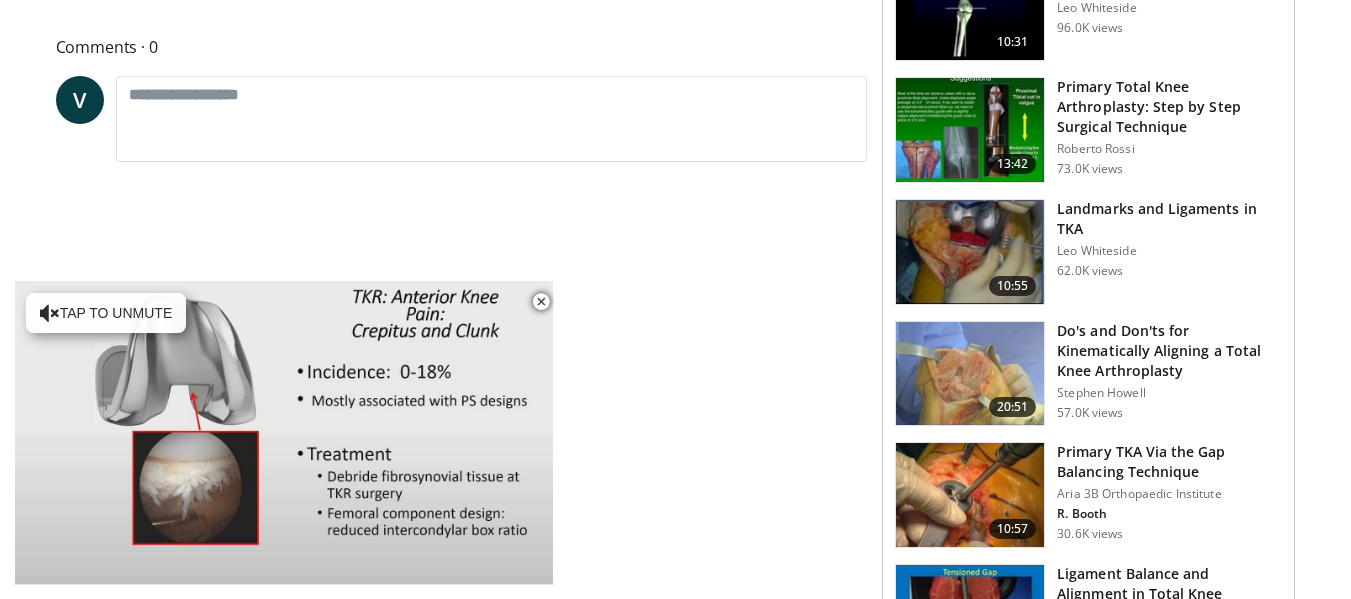 scroll, scrollTop: 846, scrollLeft: 0, axis: vertical 